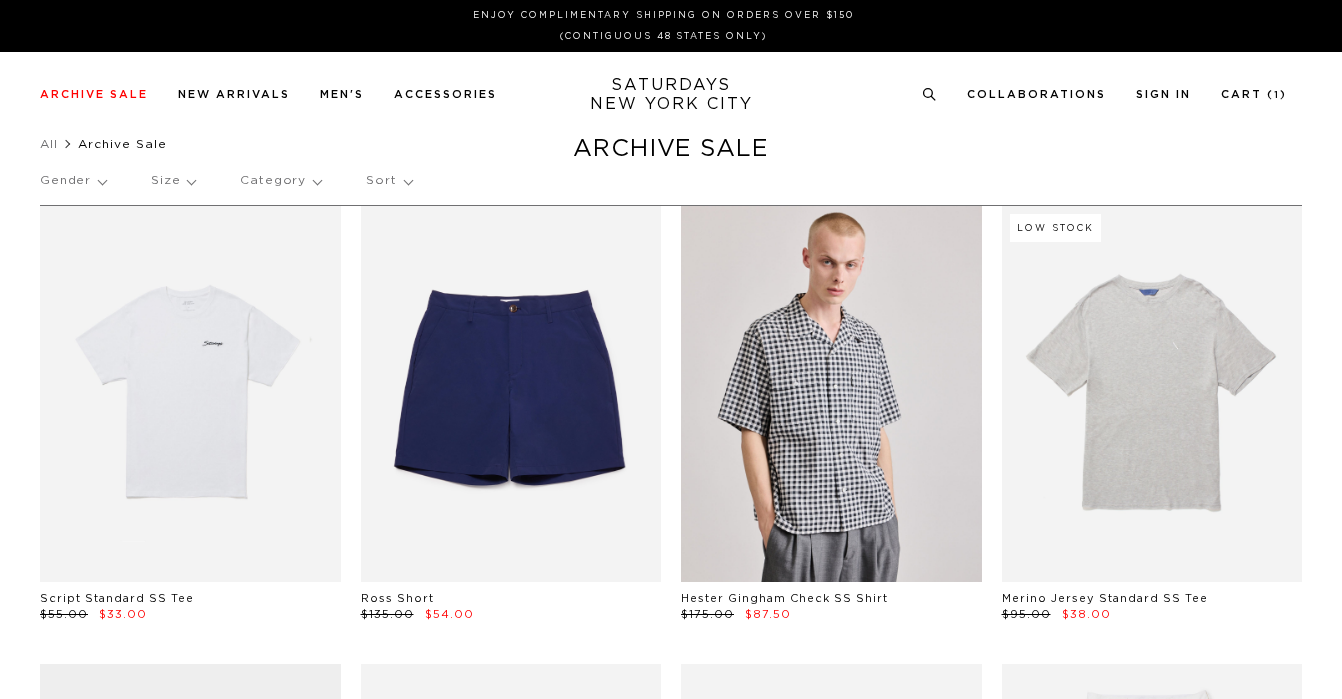 scroll, scrollTop: 0, scrollLeft: 0, axis: both 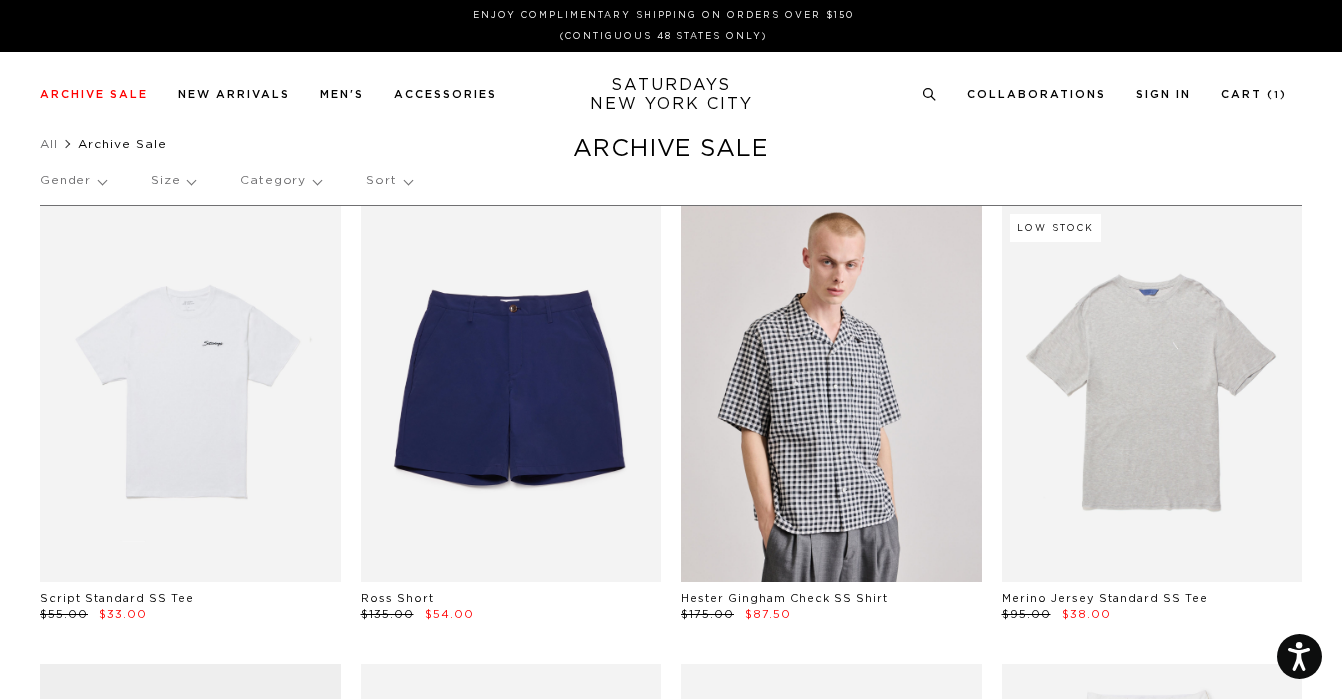 click on "Category" at bounding box center [280, 181] 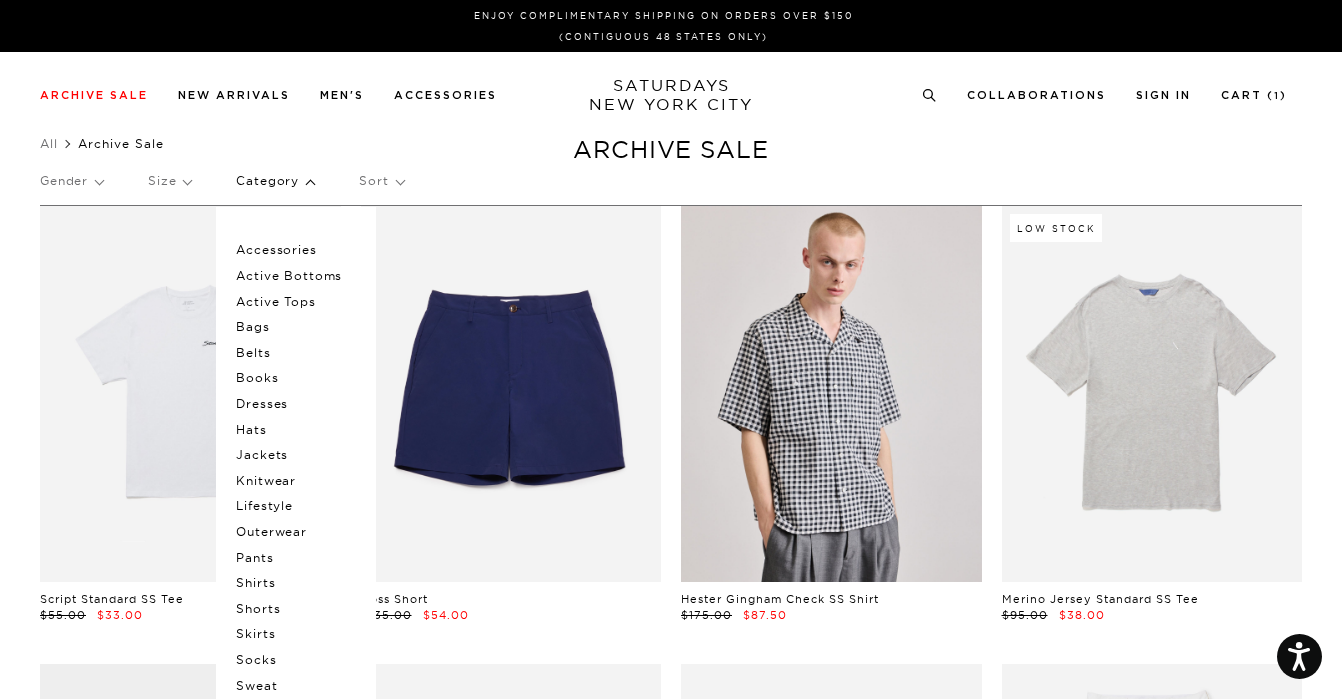 click on "Shirts" at bounding box center (296, 583) 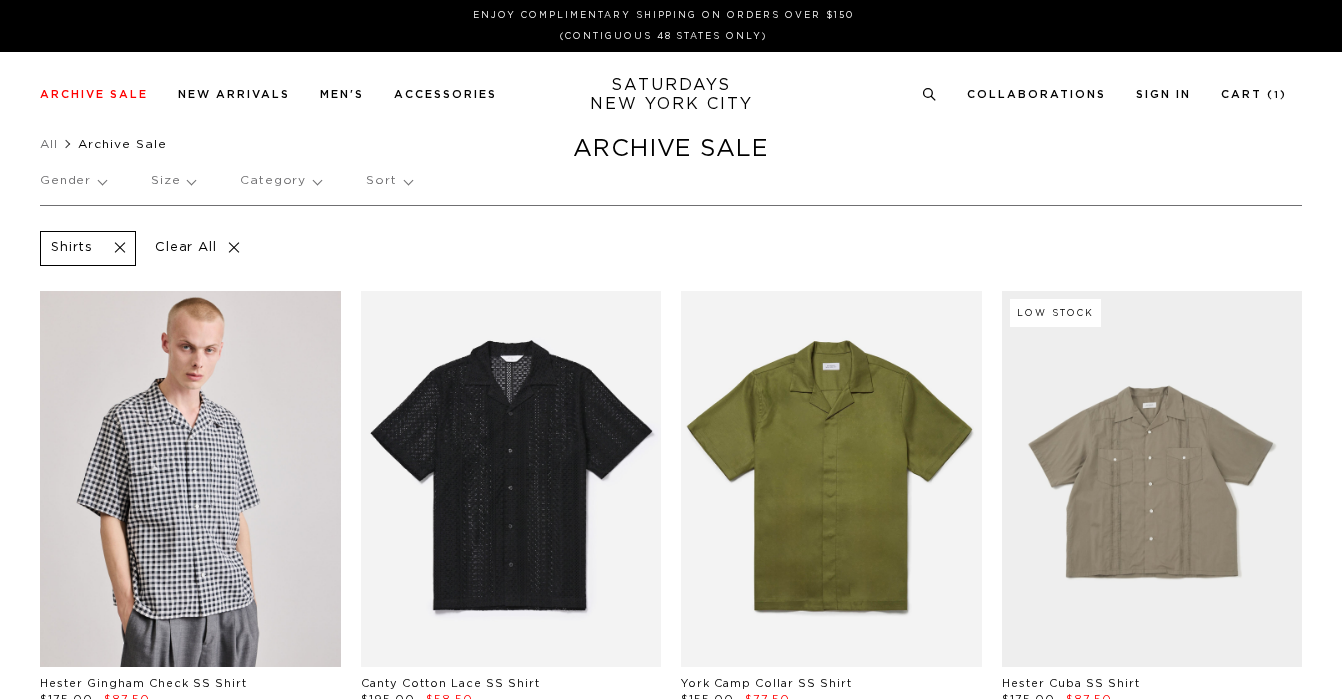 scroll, scrollTop: 0, scrollLeft: 0, axis: both 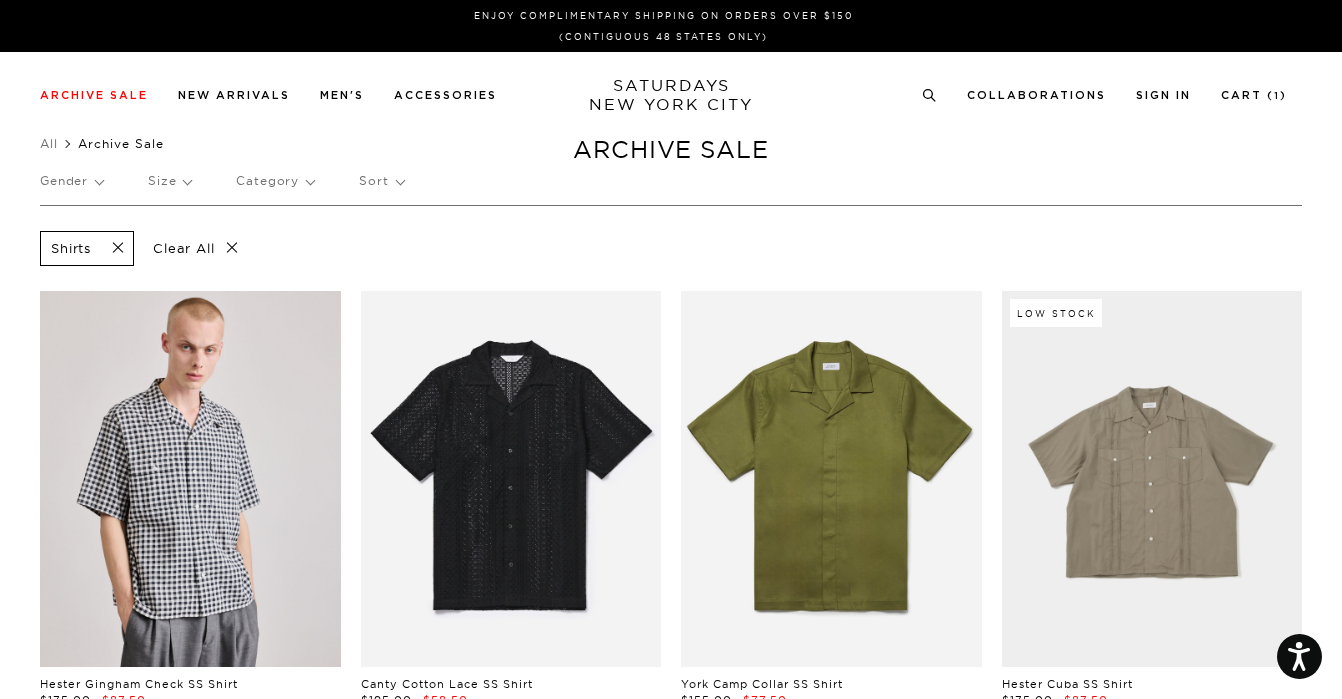 click on "Gender" at bounding box center [71, 181] 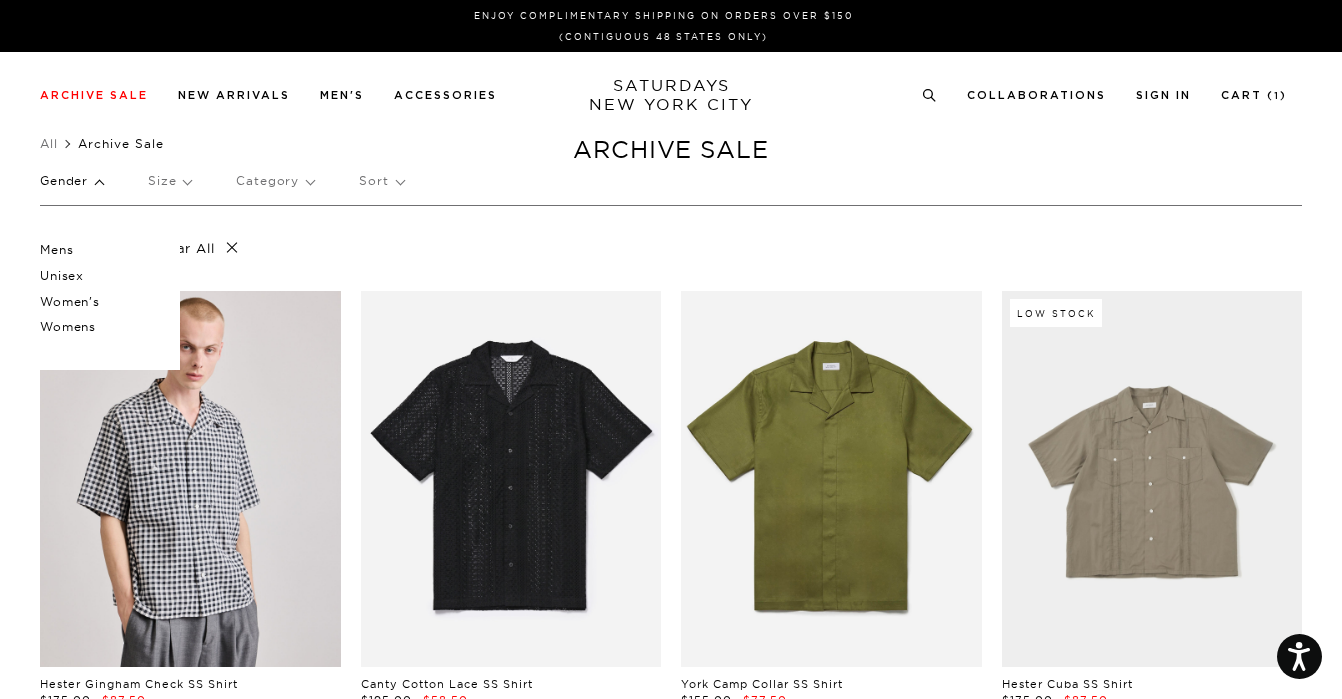 click on "Mens" at bounding box center (100, 250) 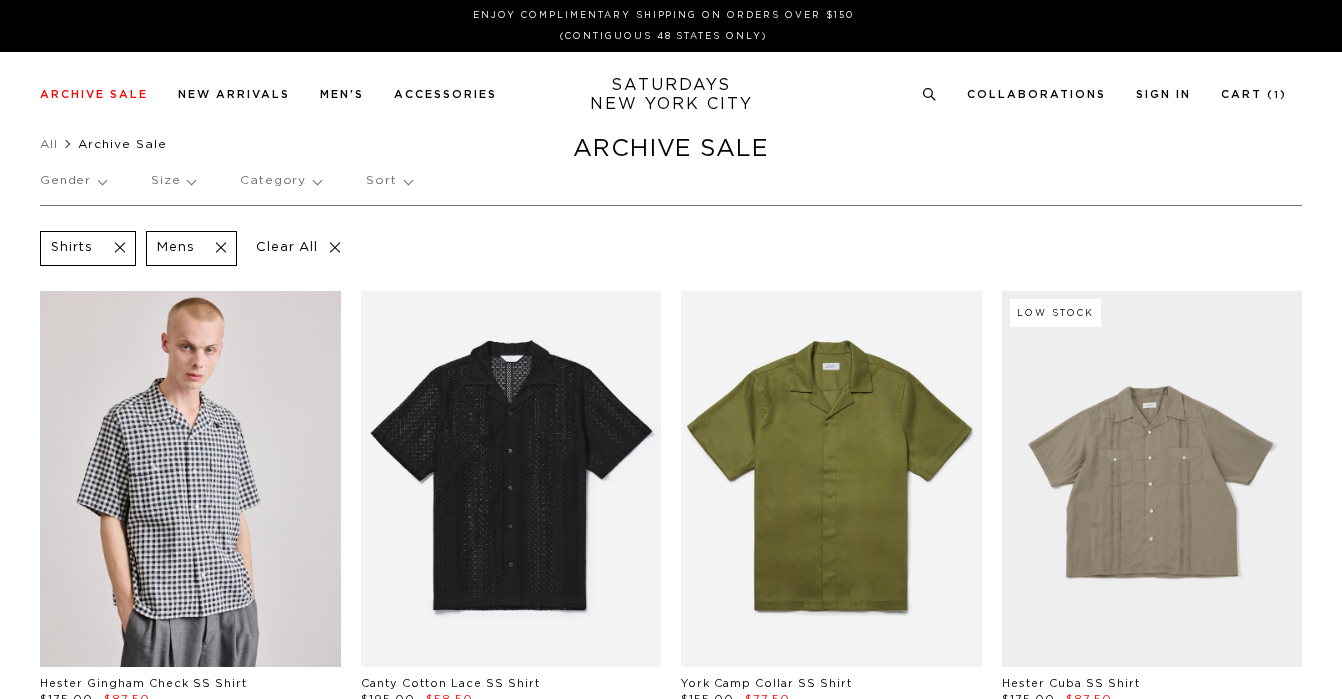 scroll, scrollTop: 0, scrollLeft: 0, axis: both 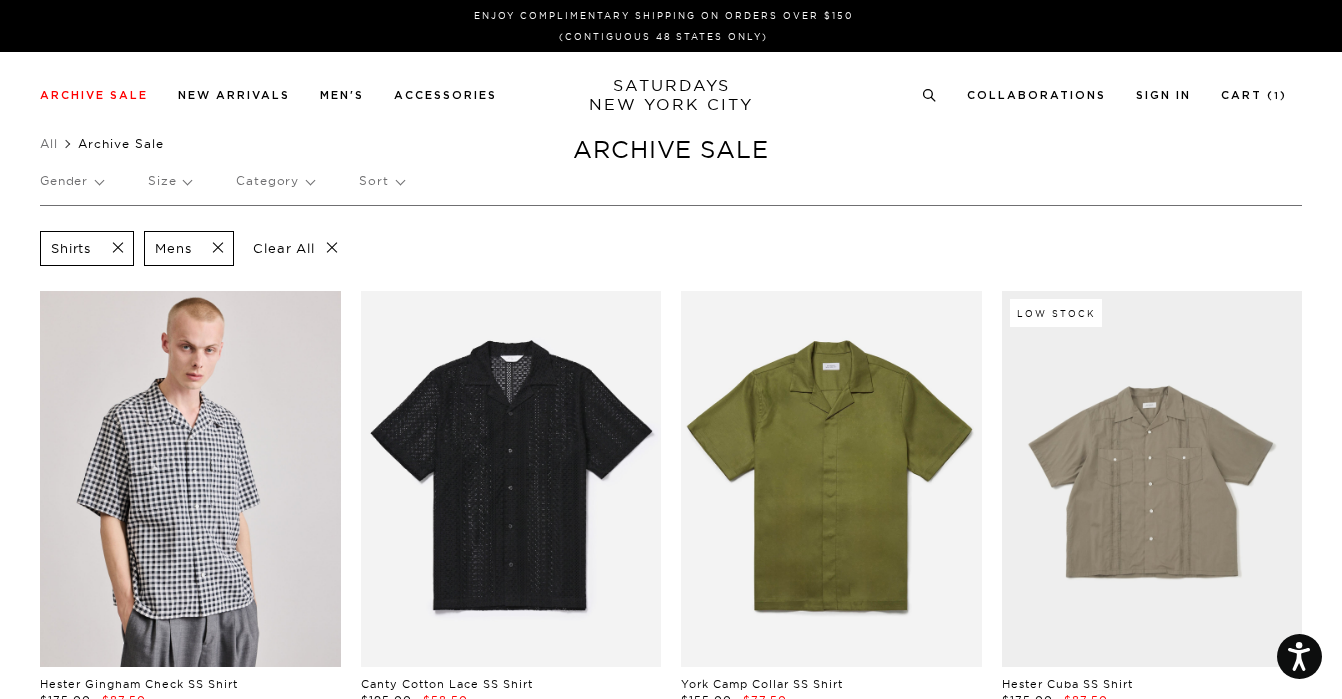 click on "Gender     Size     Category     Sort" at bounding box center [671, 181] 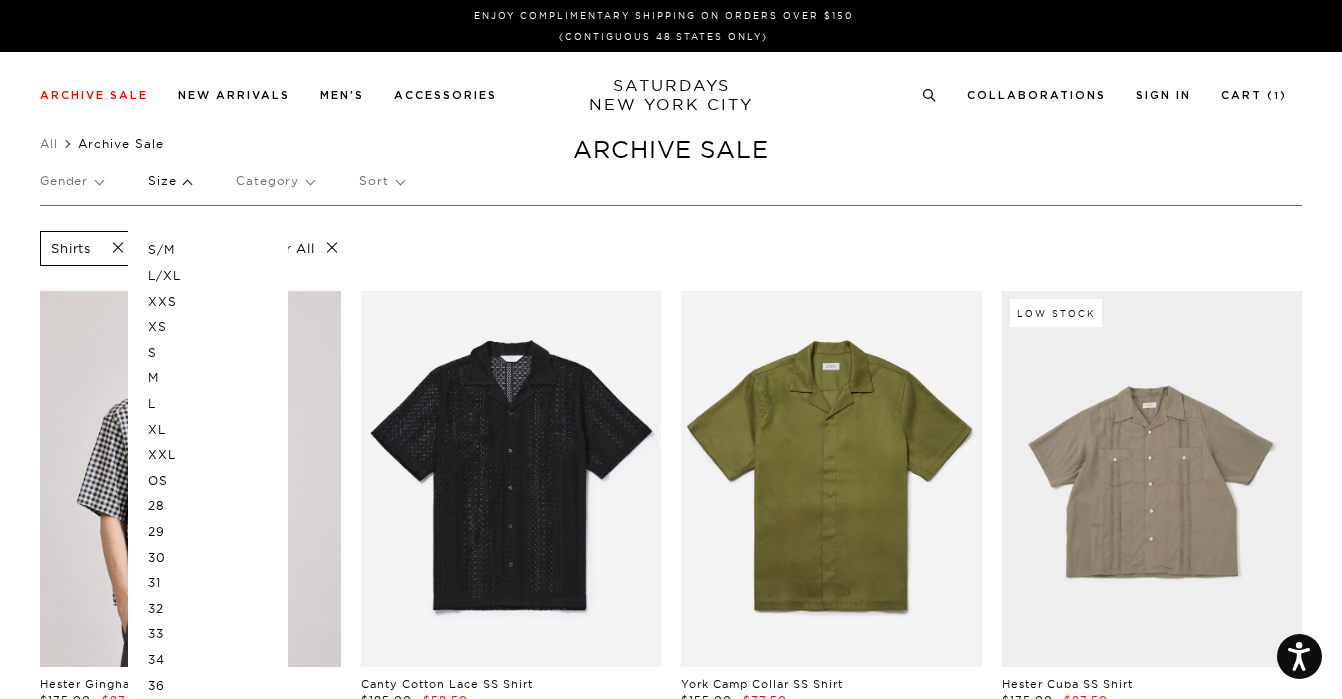 click on "L" at bounding box center [208, 404] 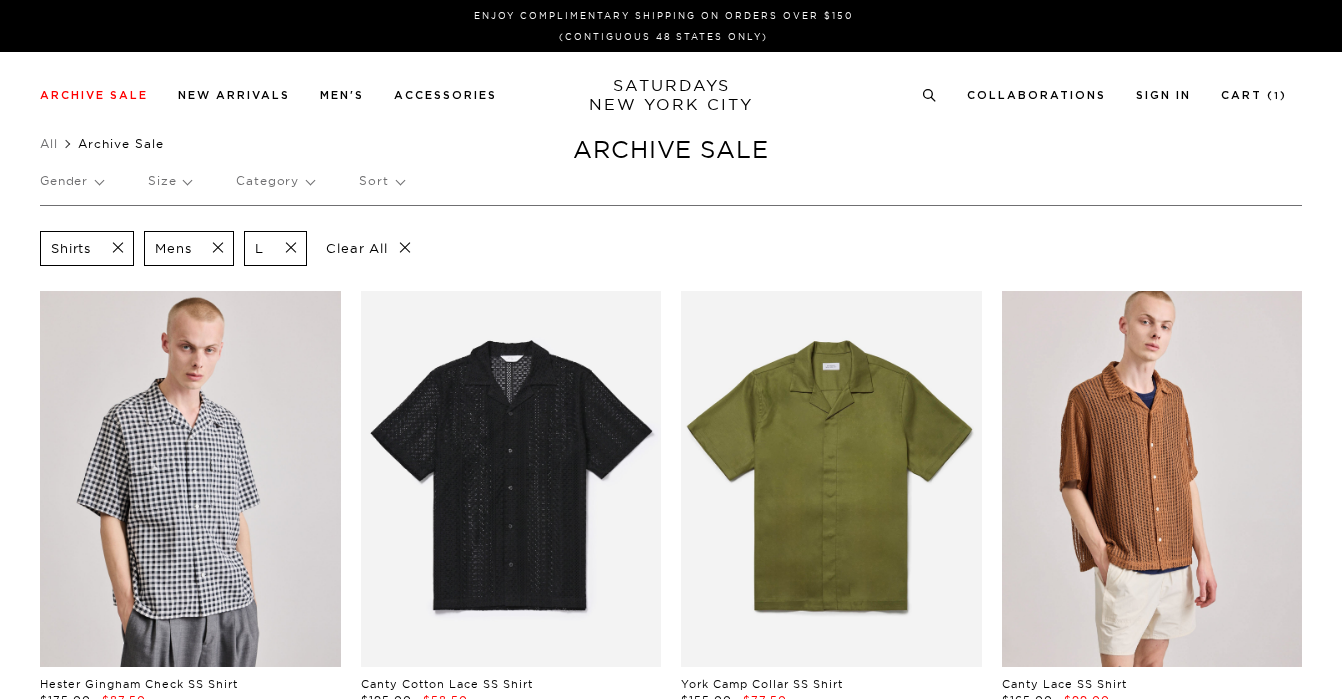 scroll, scrollTop: 0, scrollLeft: 0, axis: both 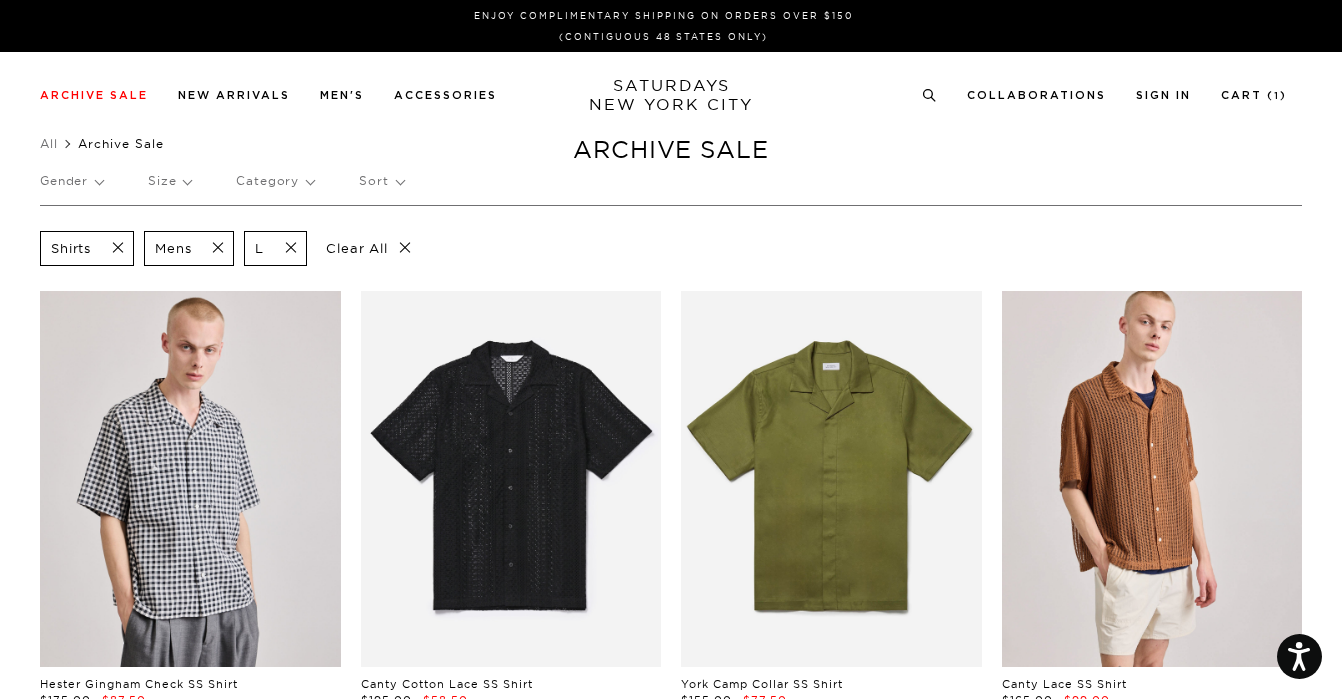 click on "Sort" at bounding box center (381, 181) 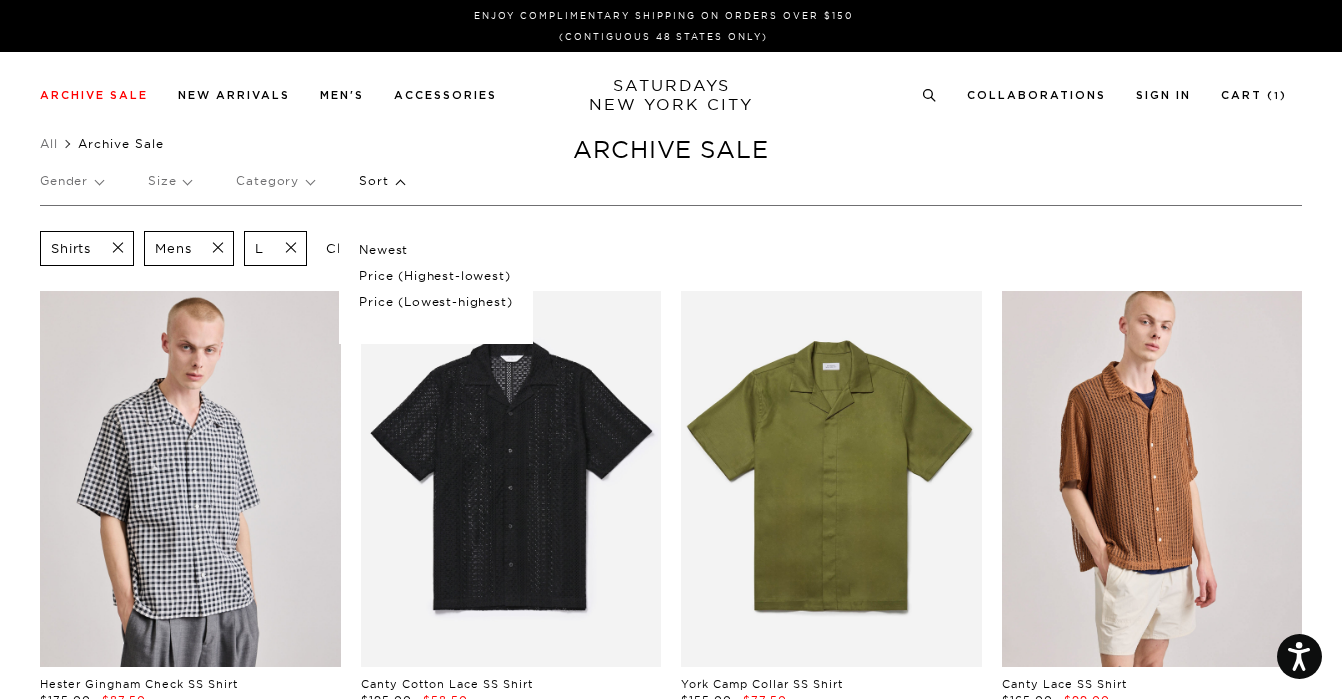click on "Price (Lowest-highest)" at bounding box center [435, 302] 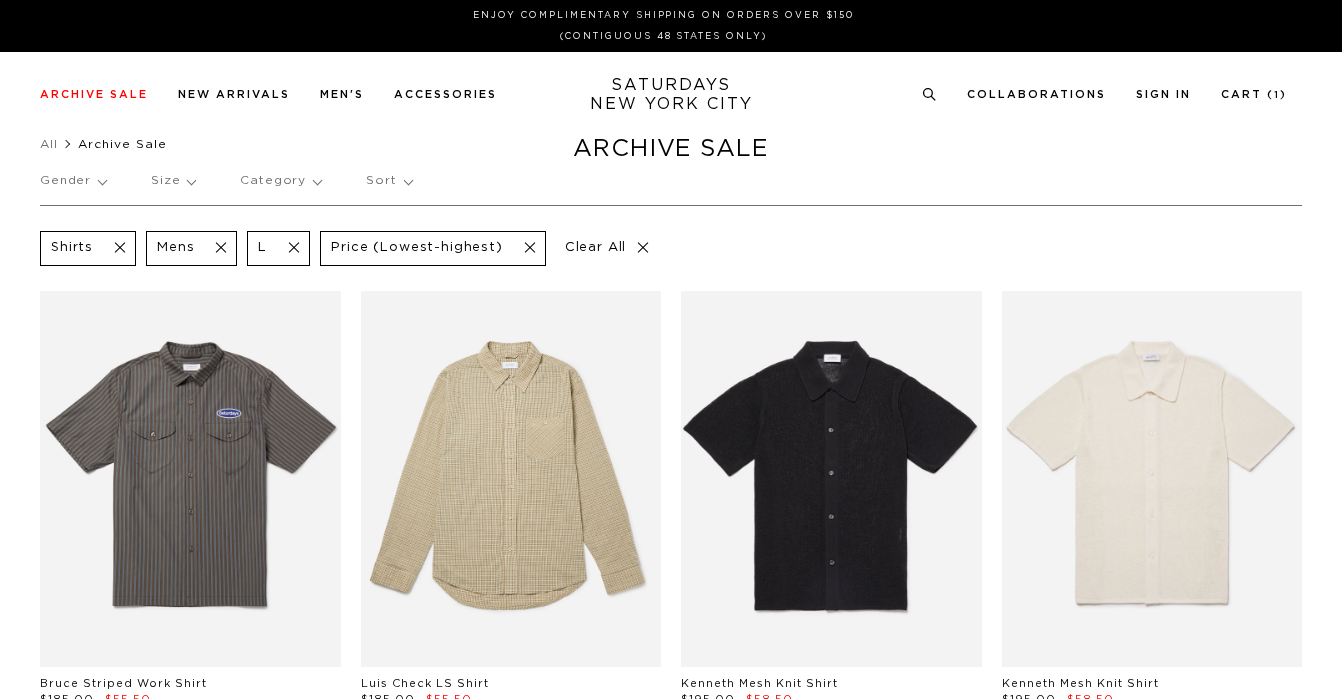 scroll, scrollTop: 0, scrollLeft: 0, axis: both 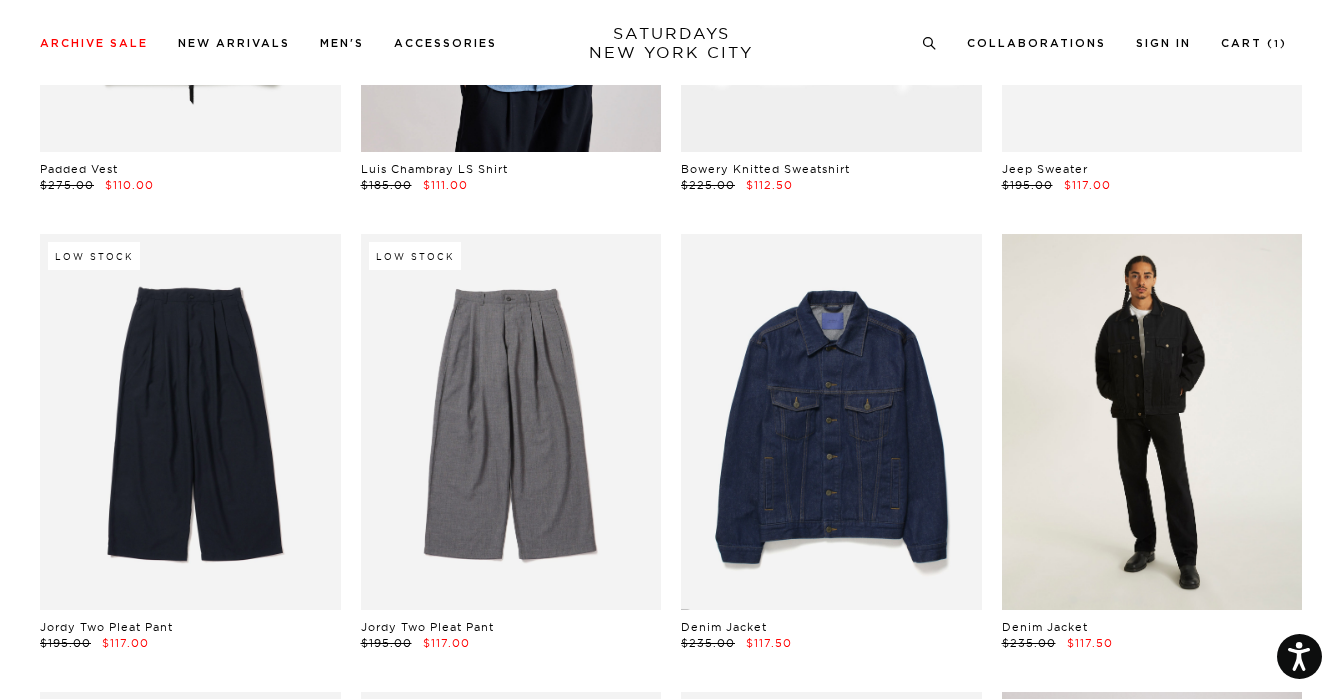 click at bounding box center (1152, 422) 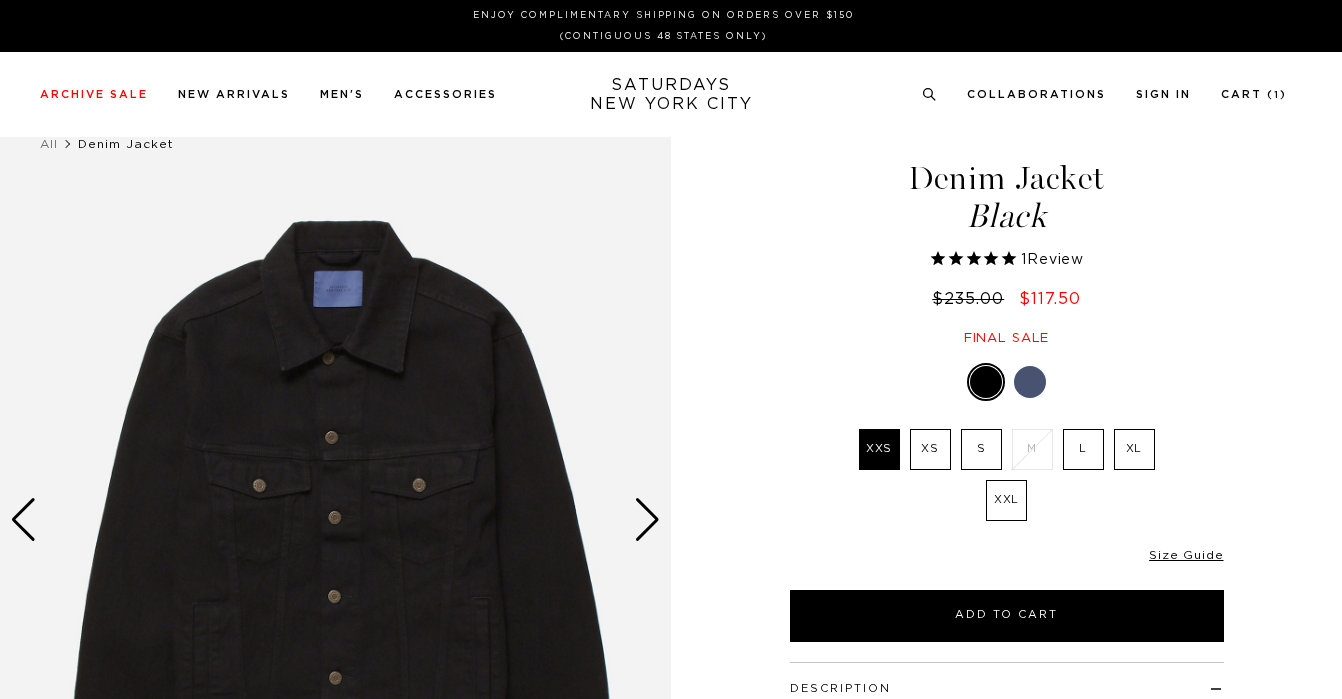 scroll, scrollTop: 0, scrollLeft: 0, axis: both 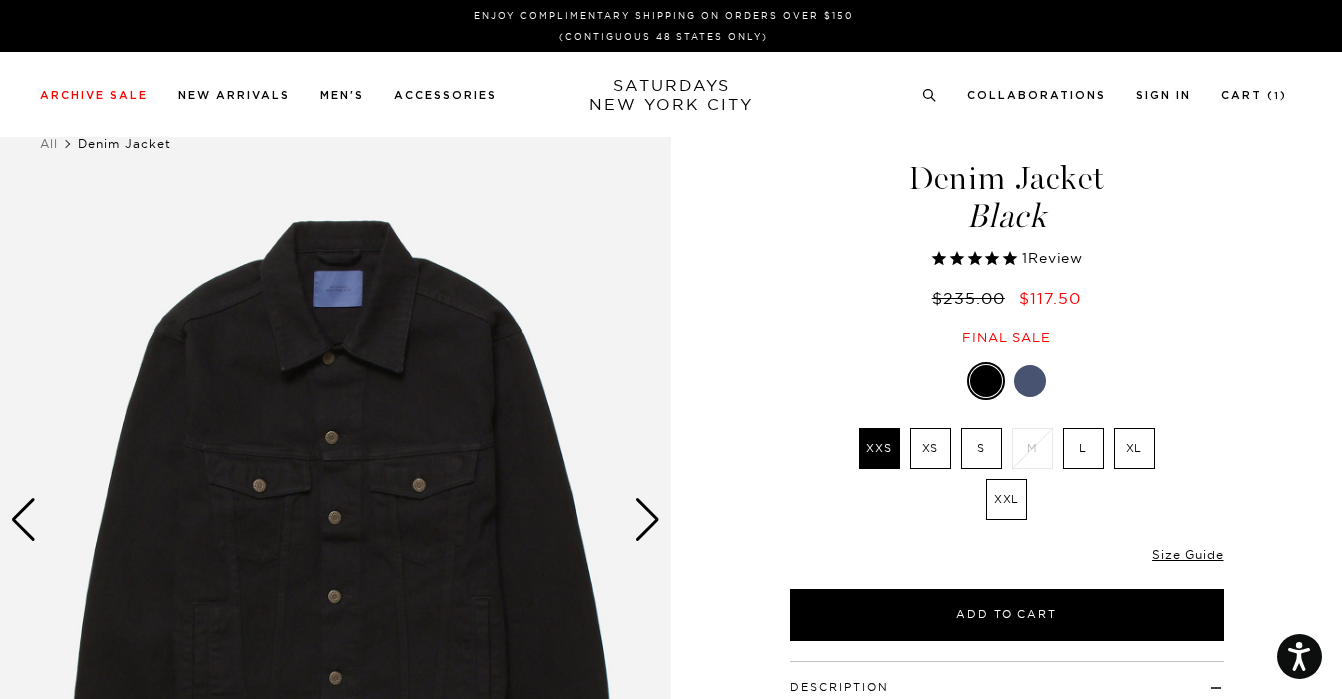 click at bounding box center (647, 520) 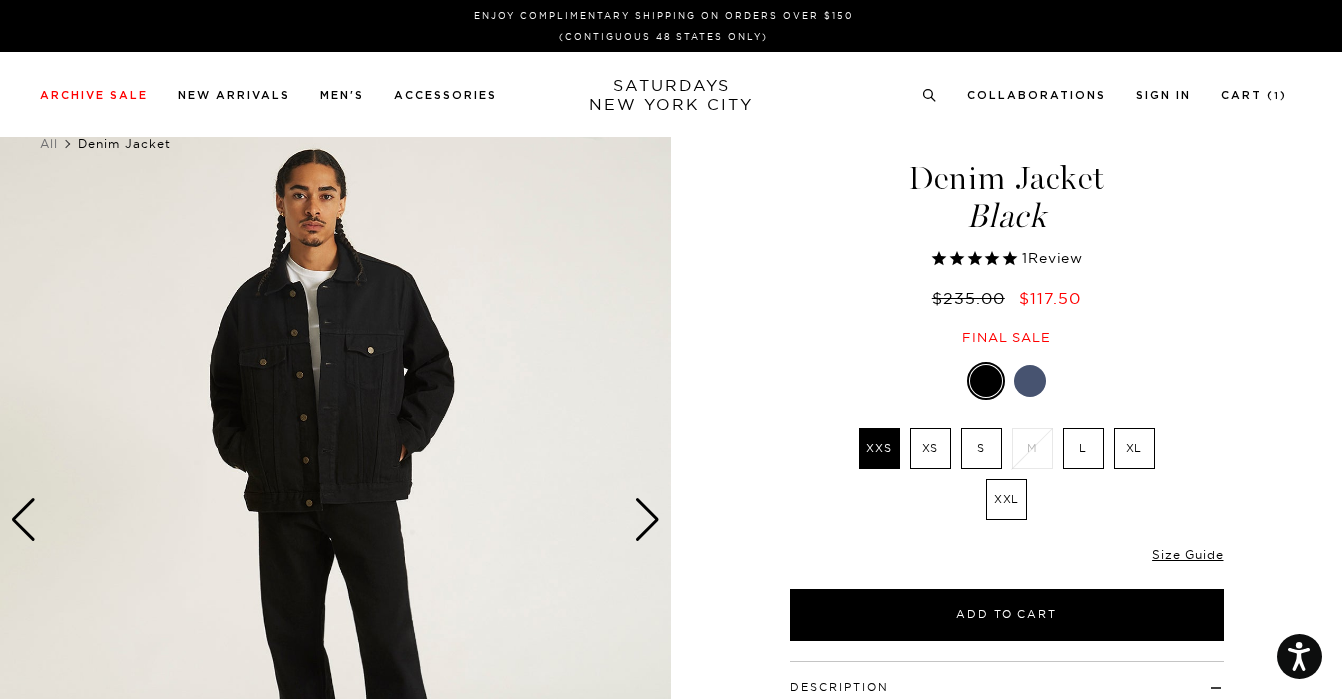 click at bounding box center (647, 520) 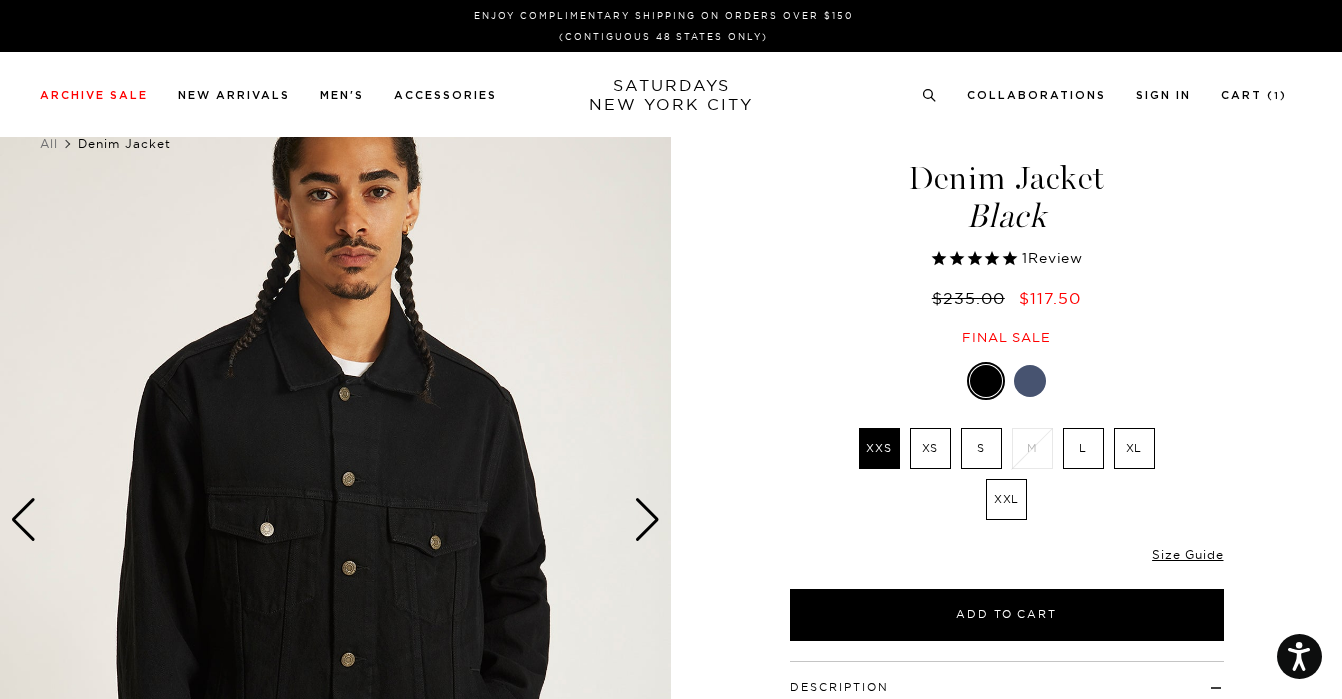 click at bounding box center [647, 520] 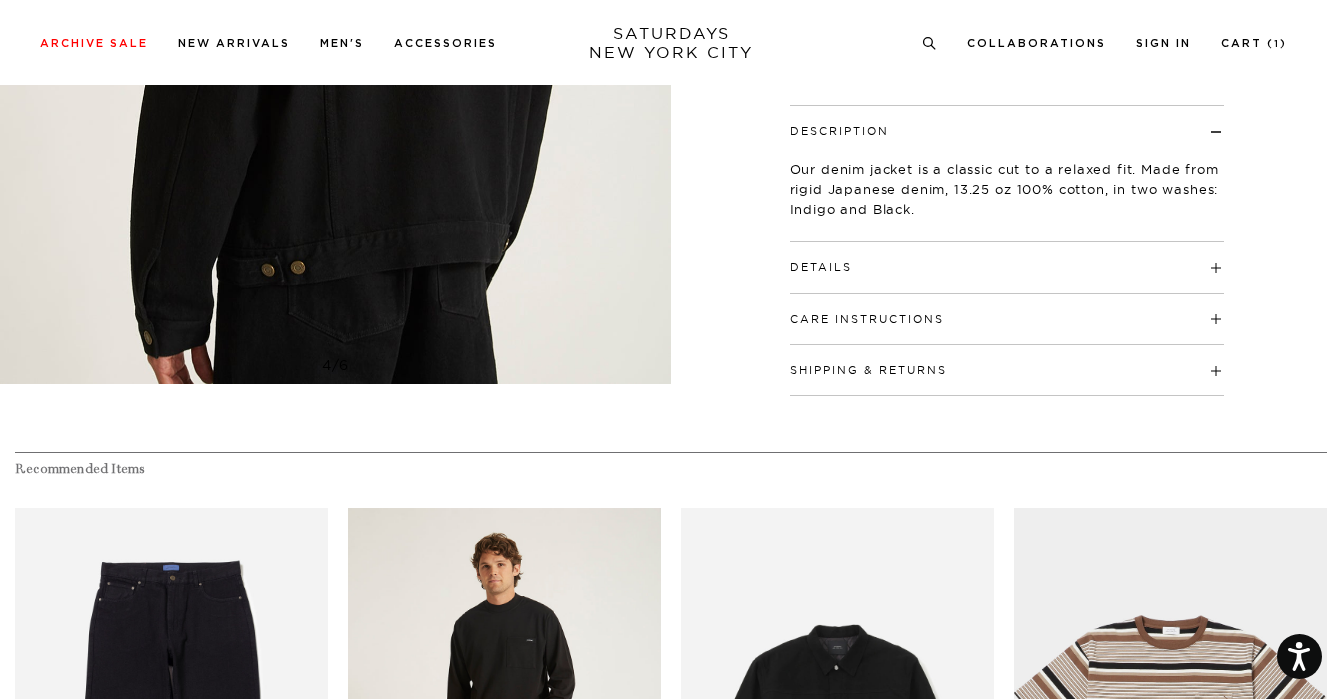 scroll, scrollTop: 984, scrollLeft: 0, axis: vertical 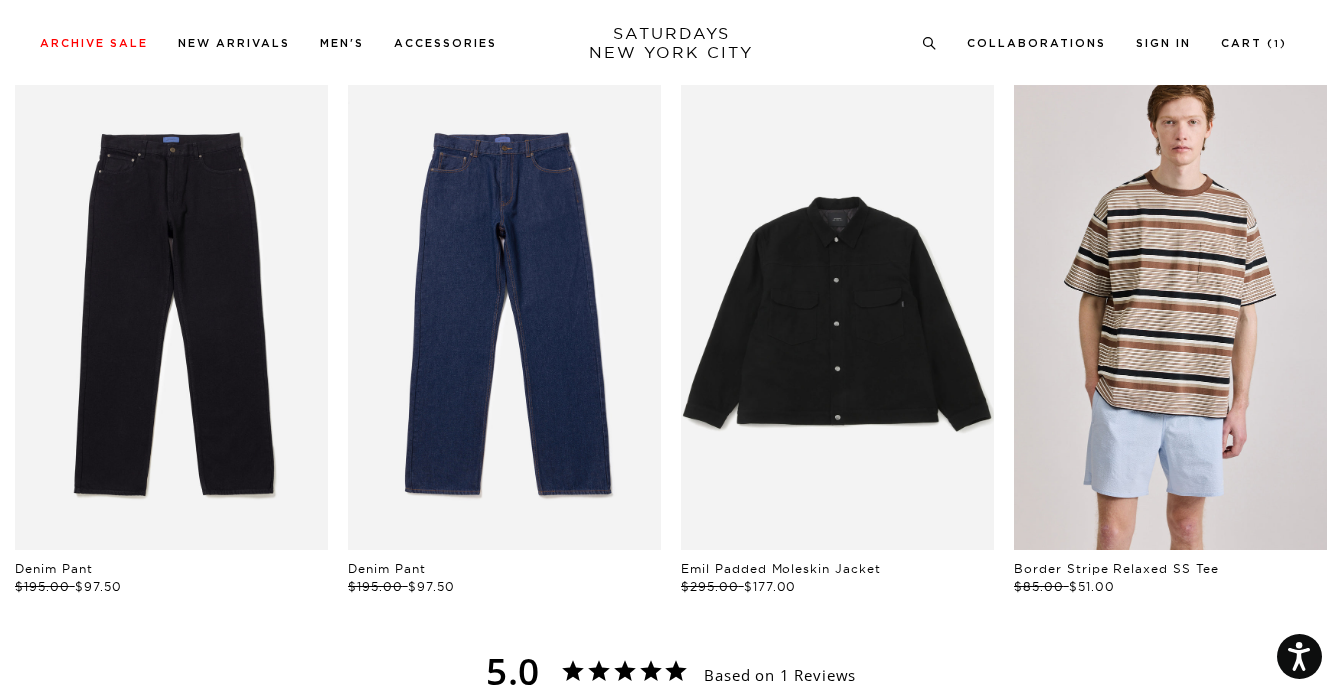 click at bounding box center [1170, 315] 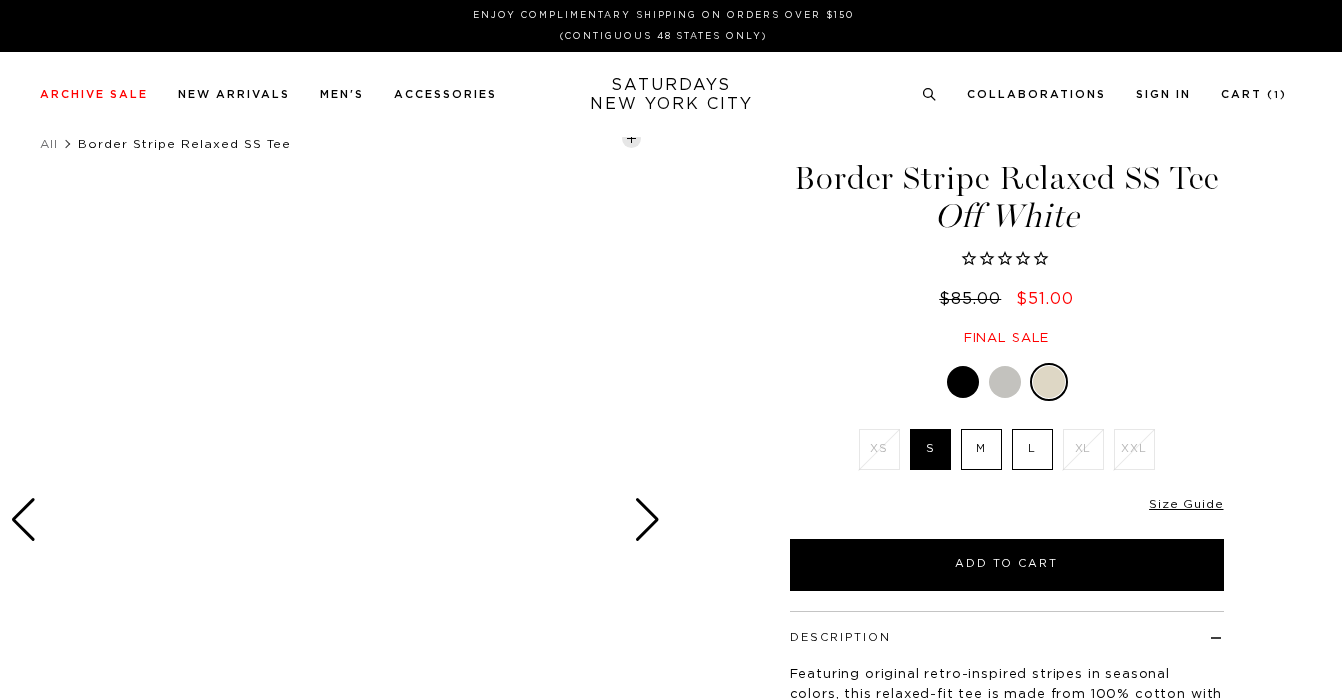 scroll, scrollTop: 0, scrollLeft: 0, axis: both 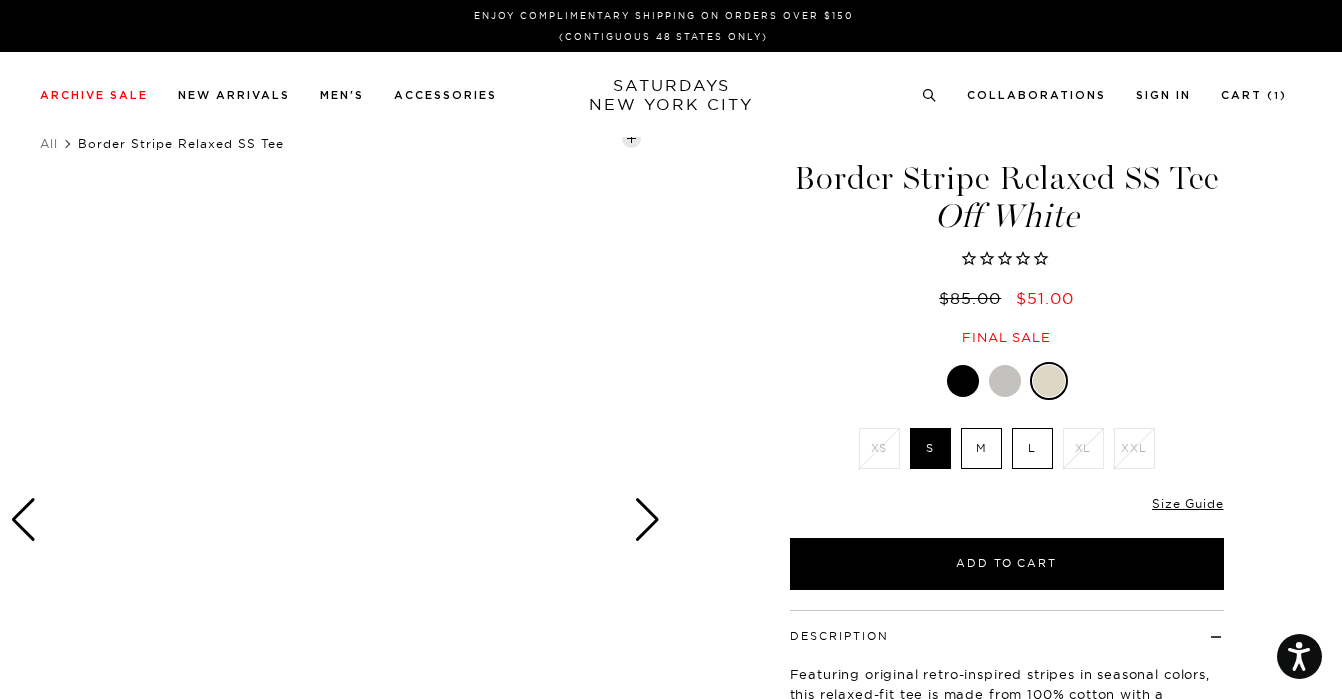 click on "M" at bounding box center (981, 448) 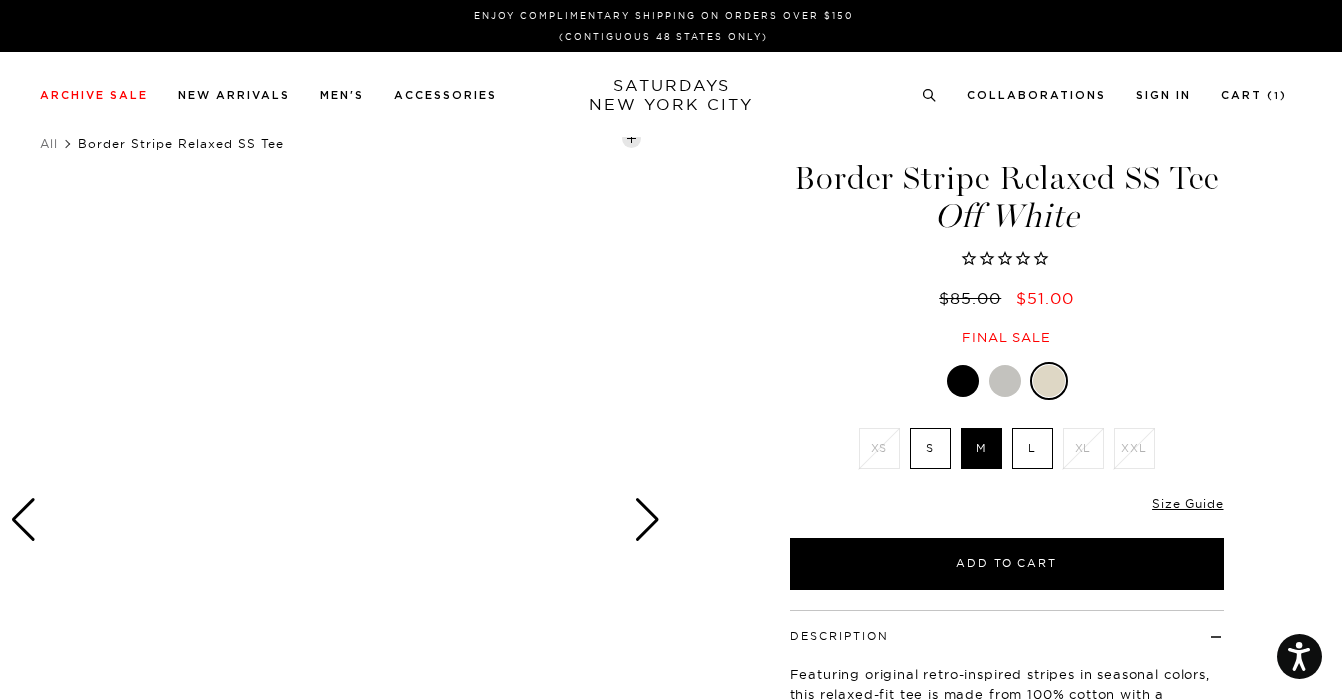 click at bounding box center [647, 520] 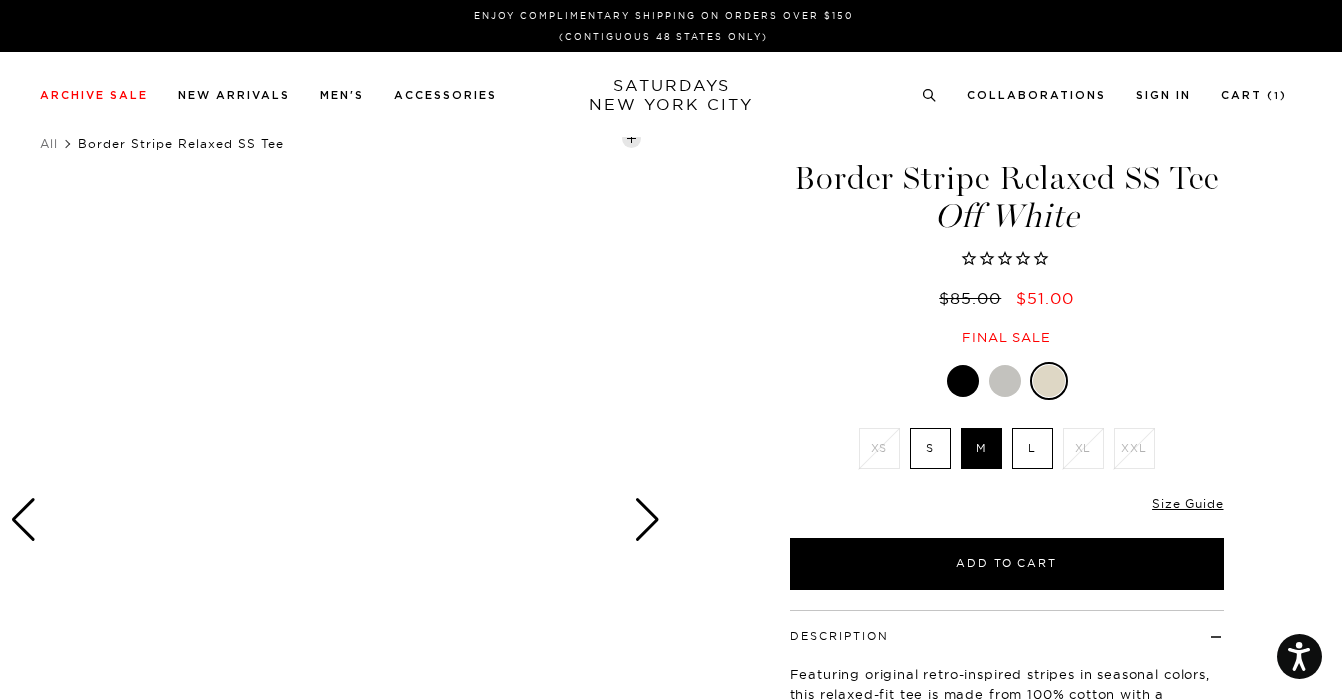 click at bounding box center (963, 381) 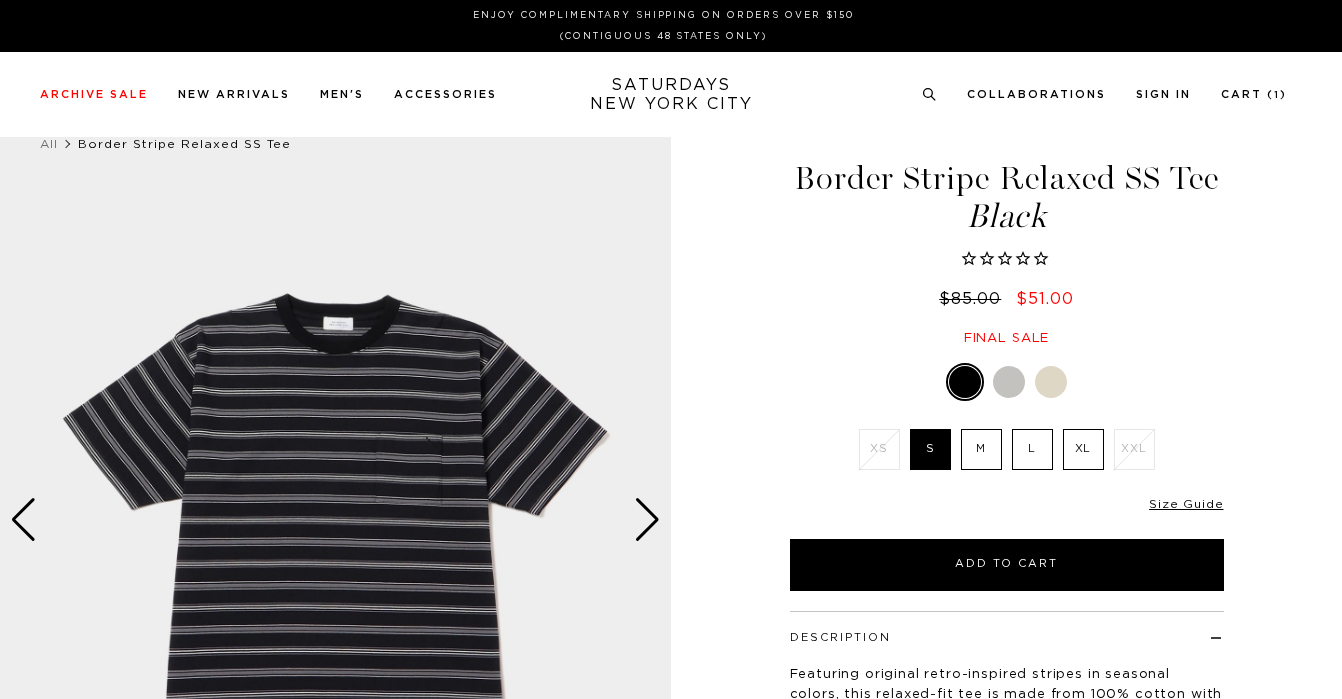 scroll, scrollTop: 0, scrollLeft: 0, axis: both 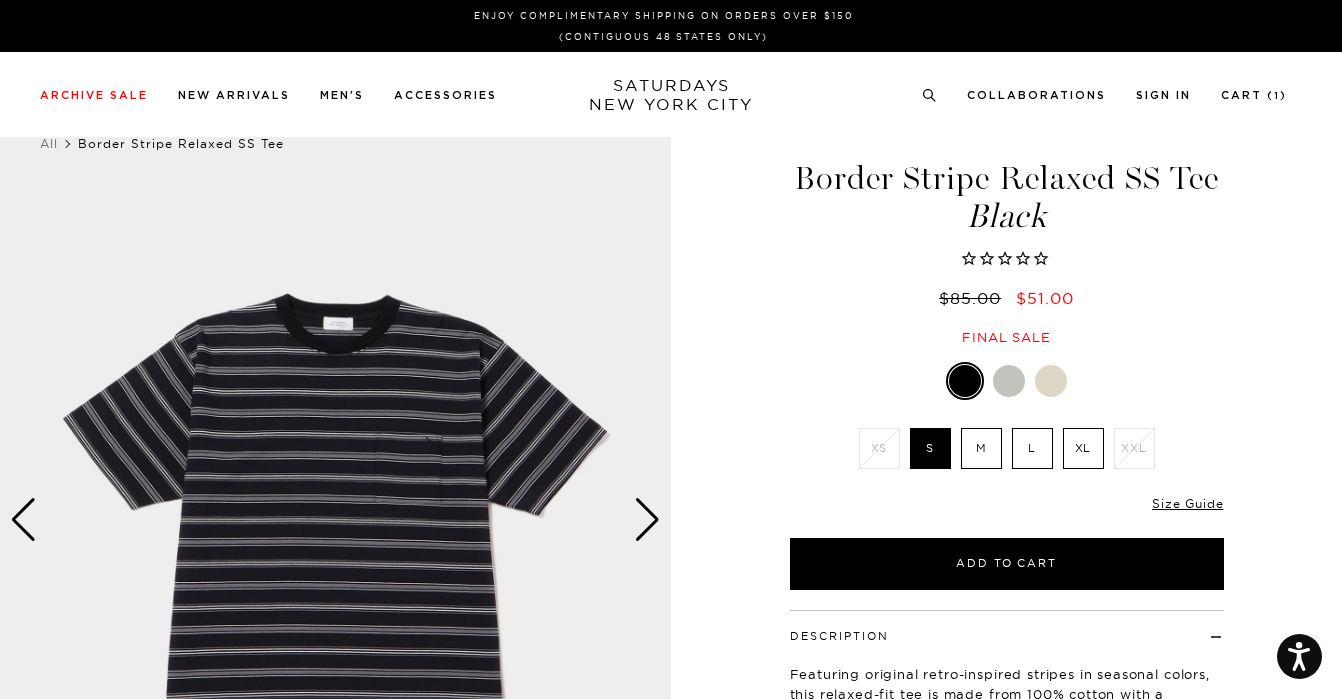 click at bounding box center [1009, 381] 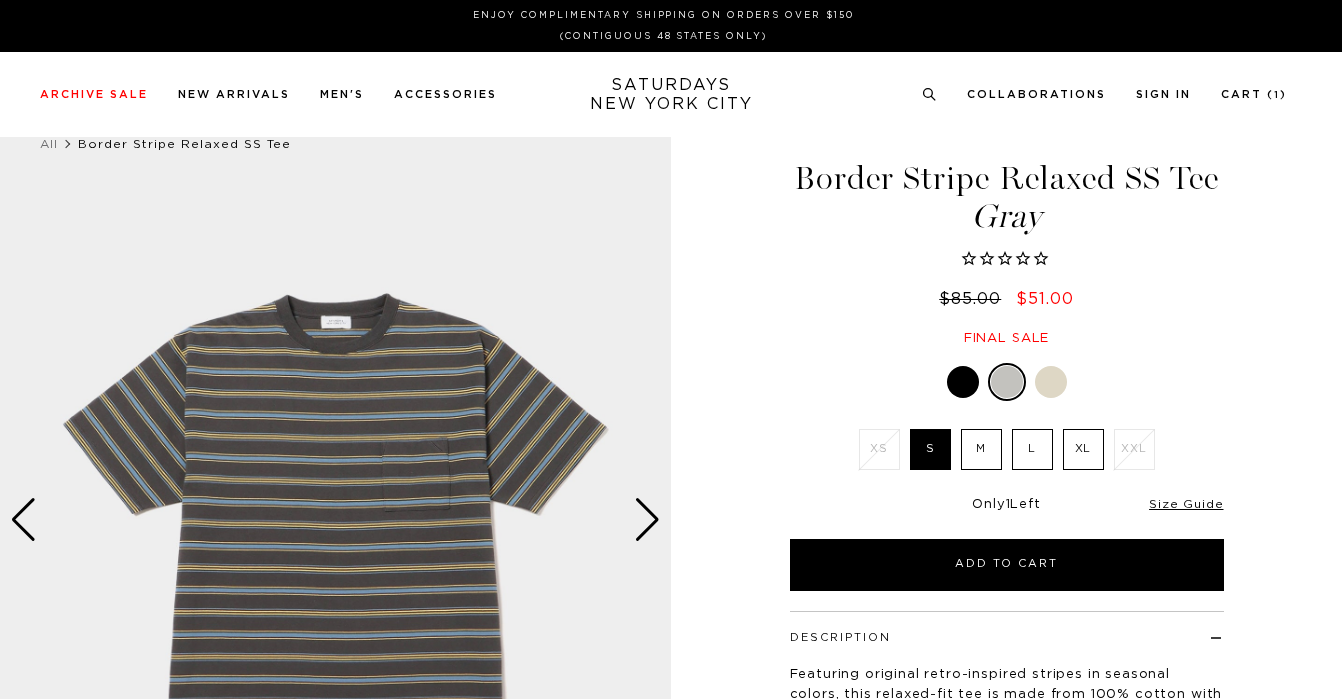scroll, scrollTop: 0, scrollLeft: 0, axis: both 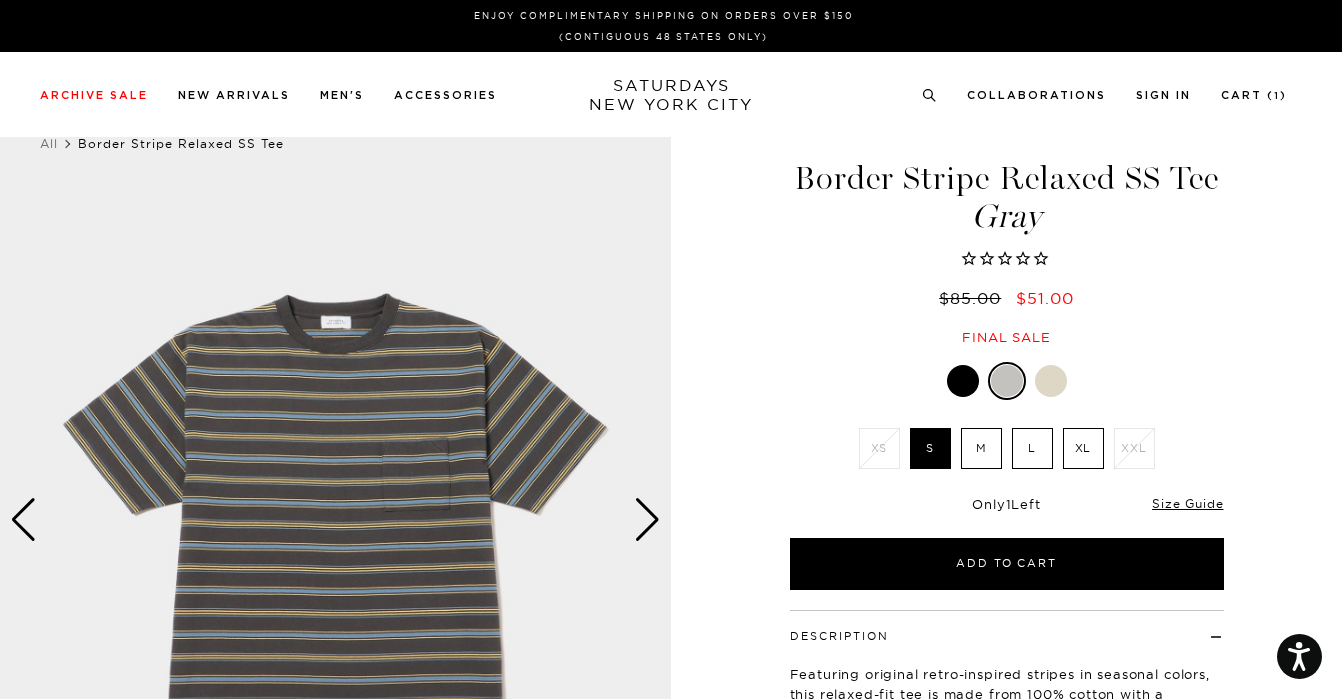 click at bounding box center [1051, 381] 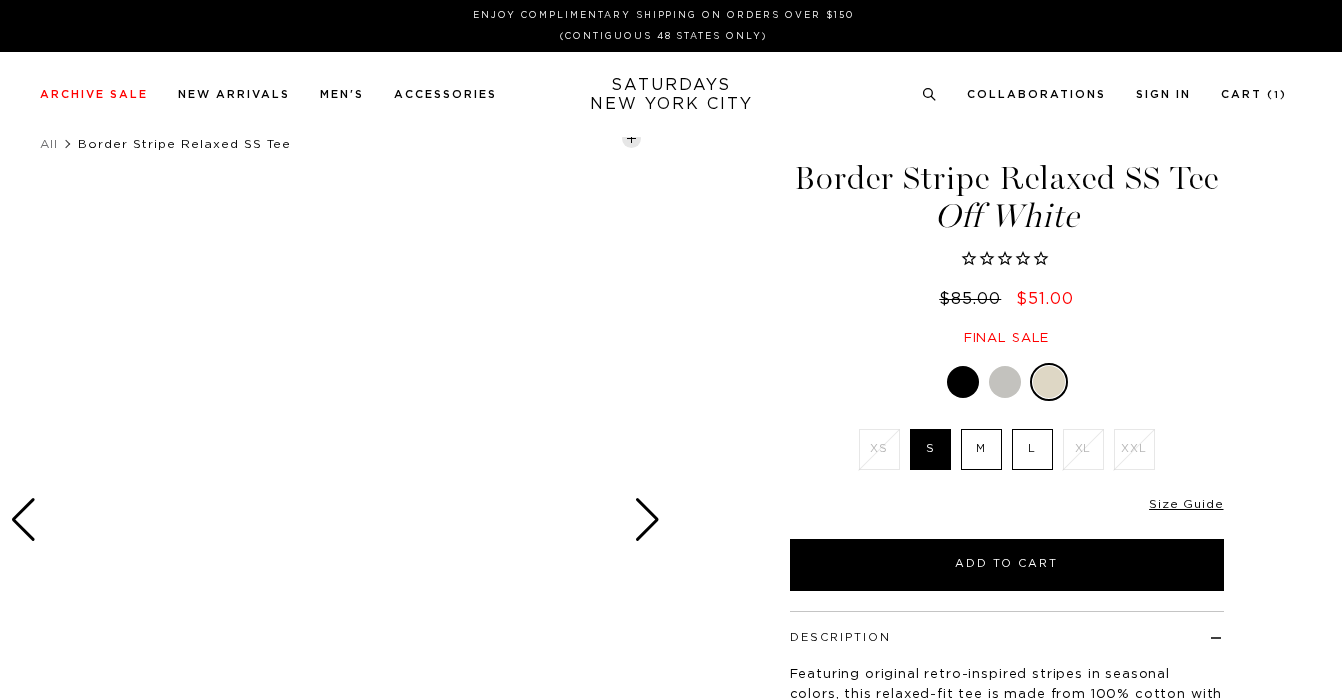 scroll, scrollTop: 0, scrollLeft: 0, axis: both 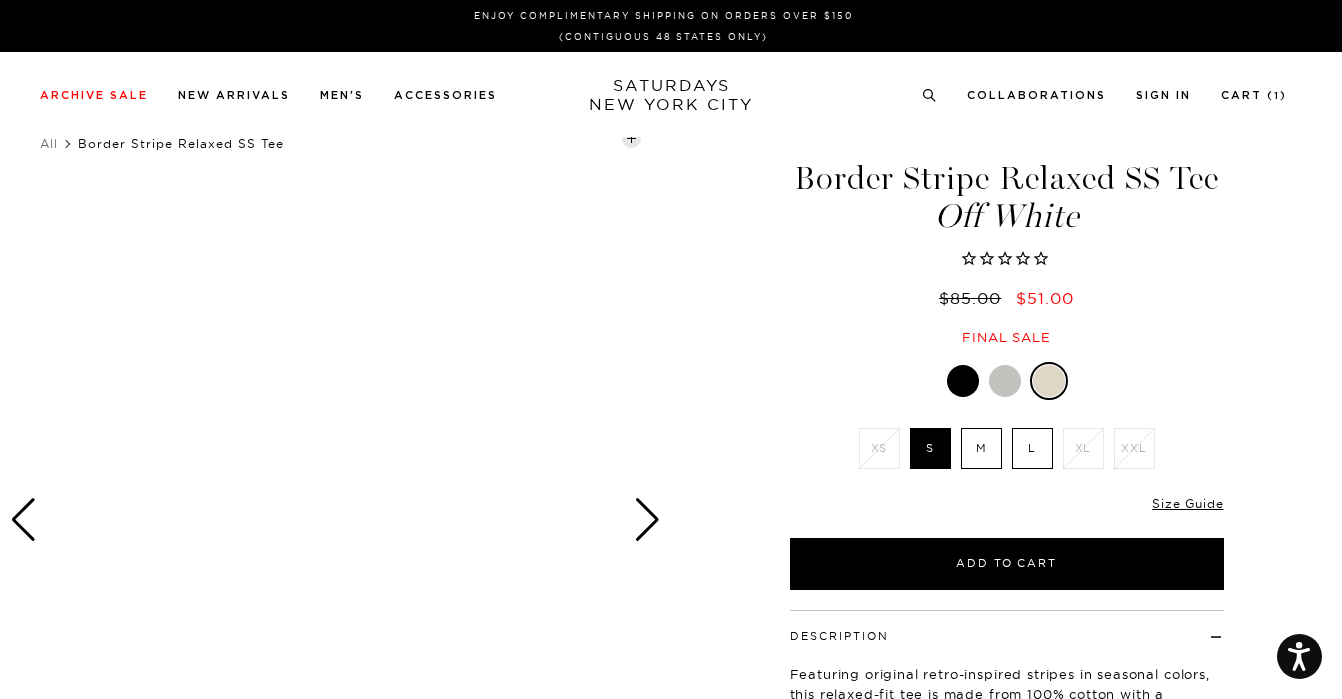 click on "M" at bounding box center (981, 448) 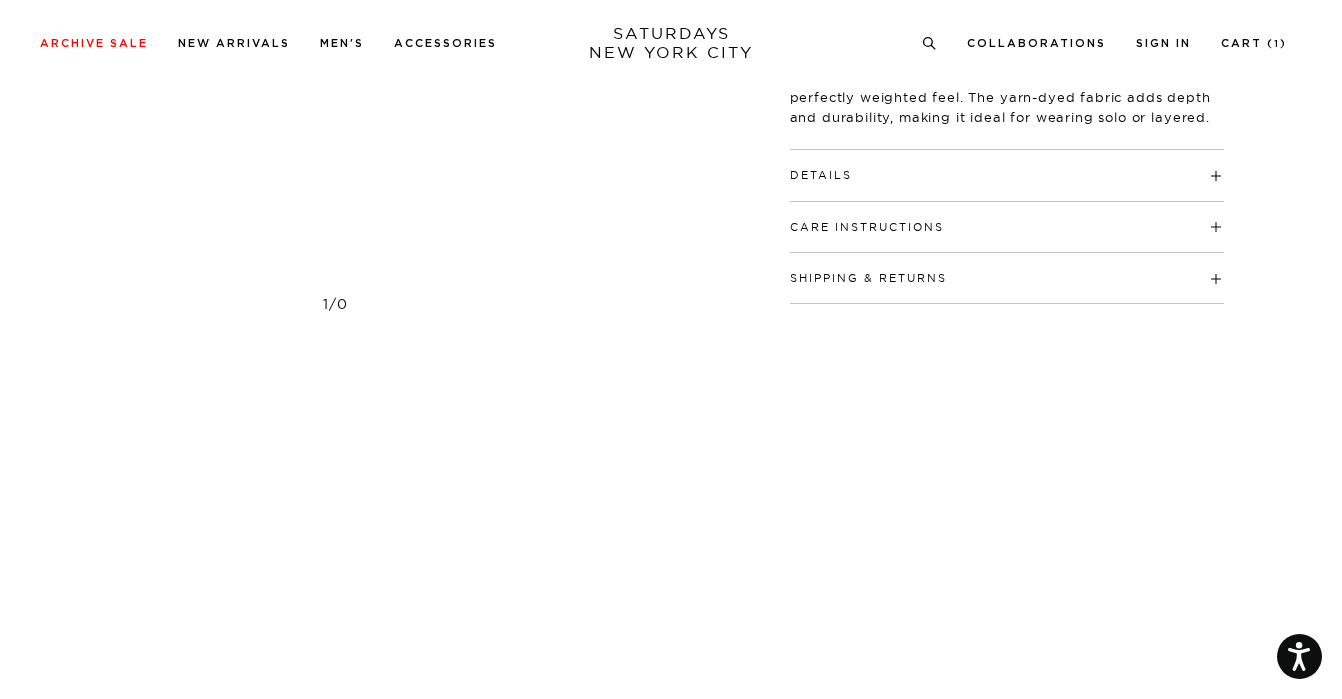 scroll, scrollTop: 706, scrollLeft: 0, axis: vertical 